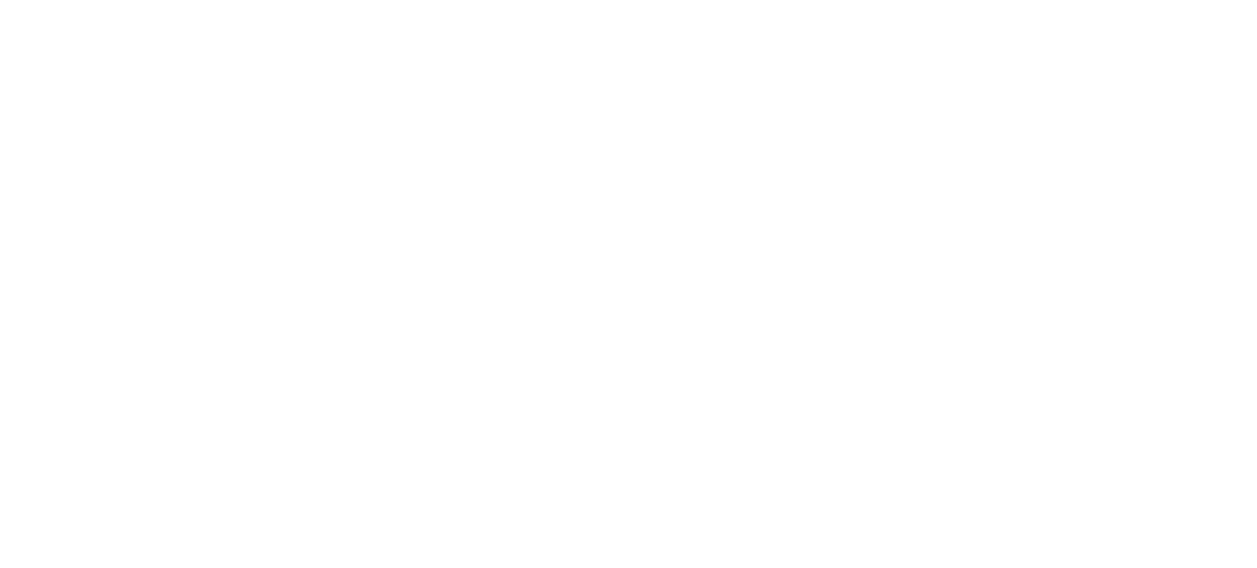 scroll, scrollTop: 0, scrollLeft: 0, axis: both 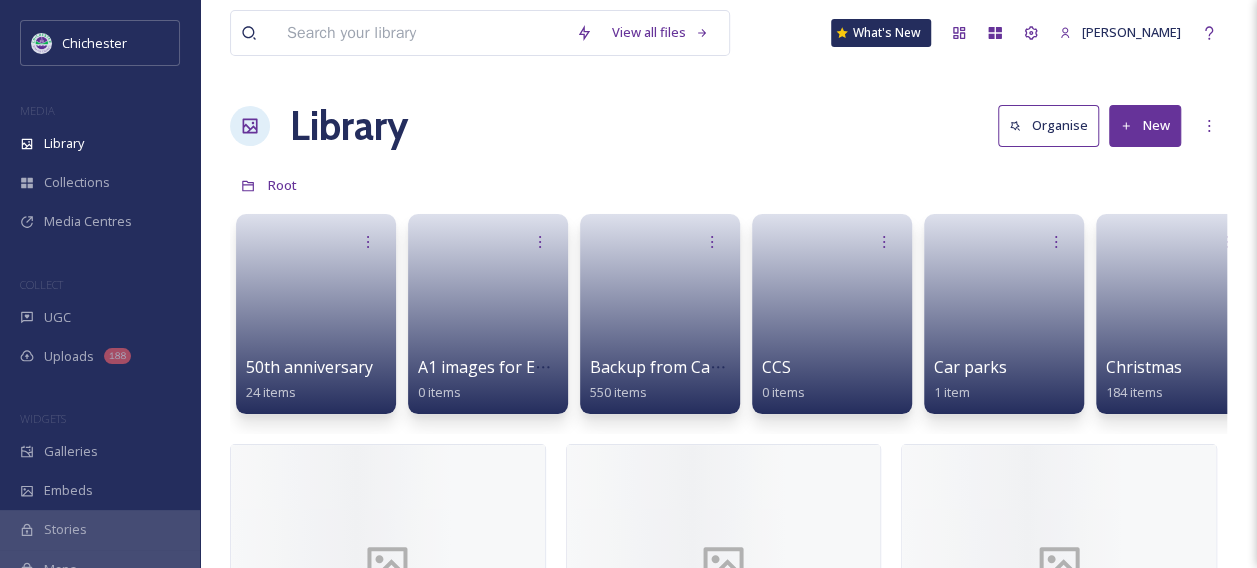 click at bounding box center (421, 33) 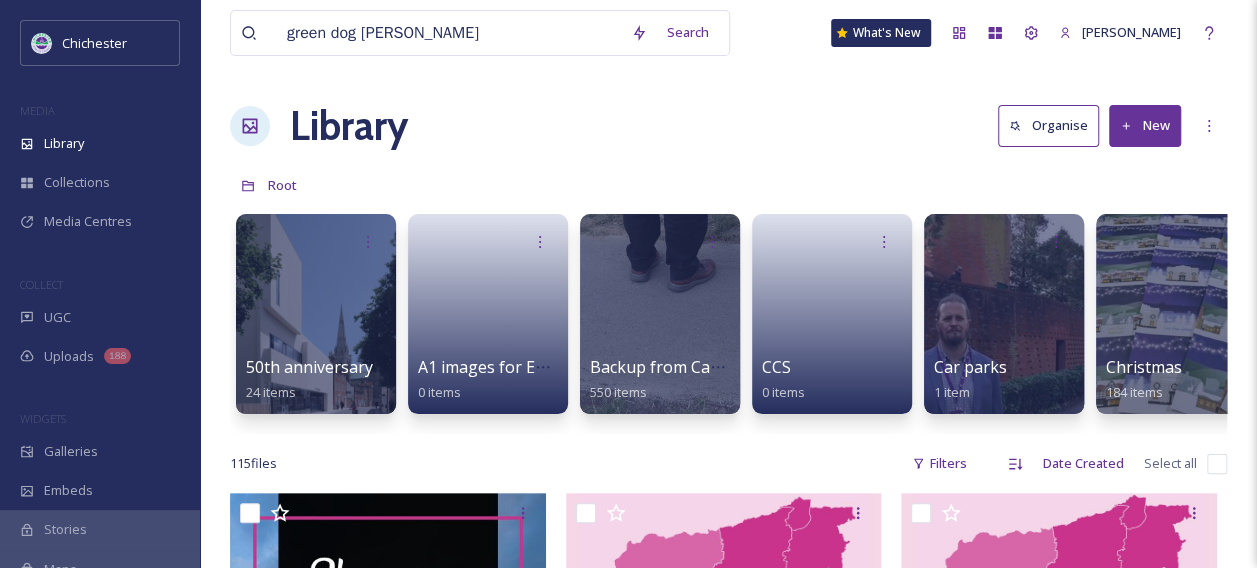 type on "green dog [PERSON_NAME]" 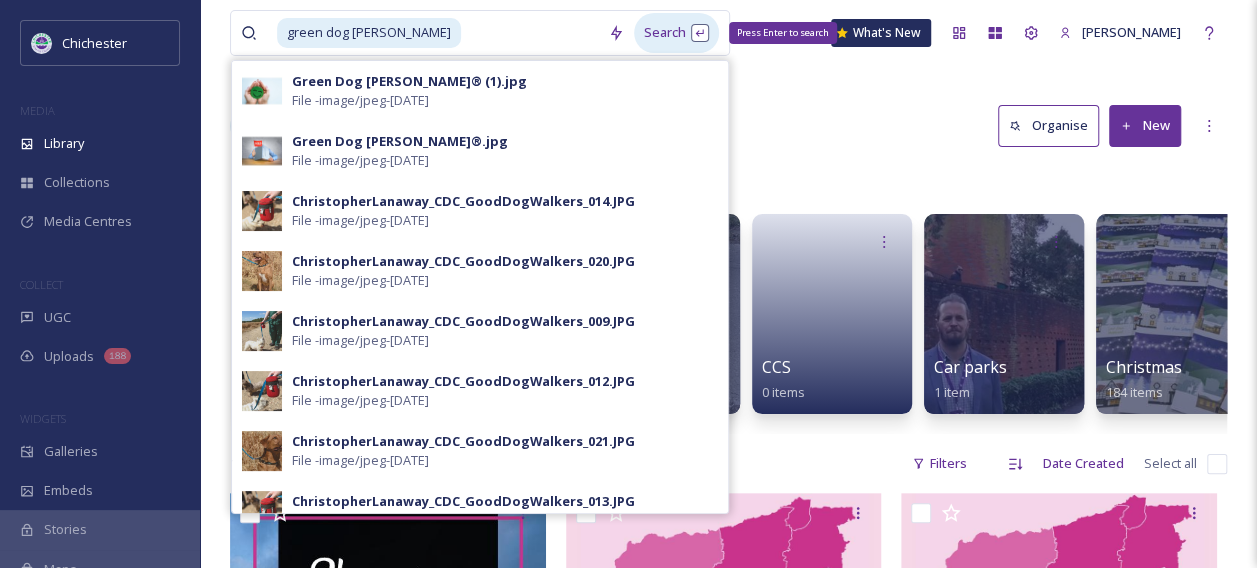 click on "Search Press Enter to search" at bounding box center [676, 32] 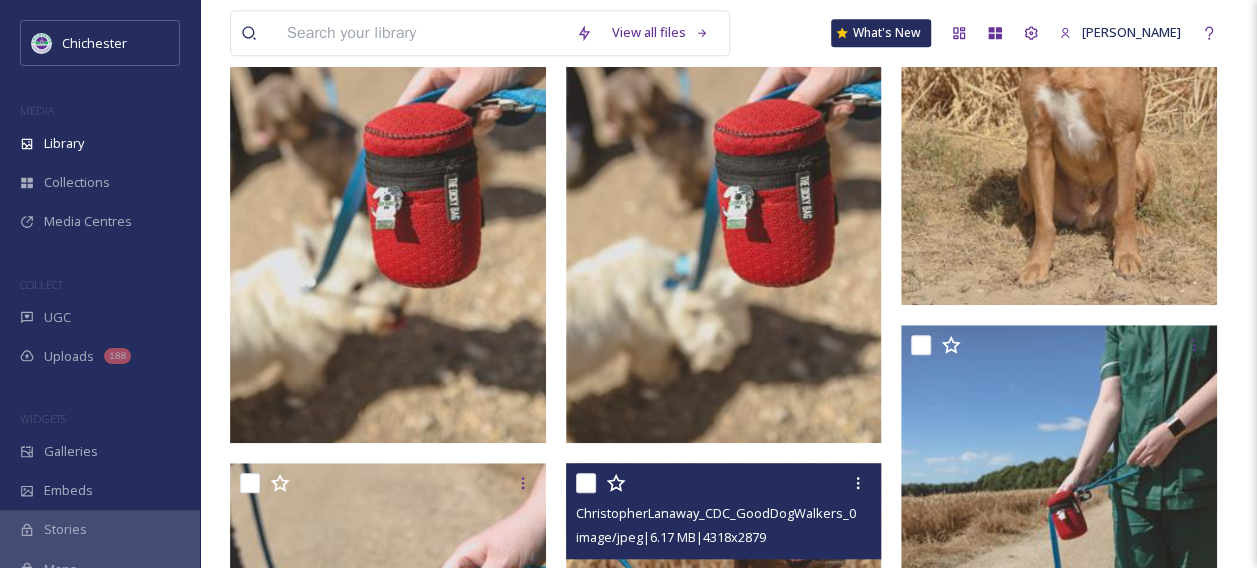 scroll, scrollTop: 514, scrollLeft: 0, axis: vertical 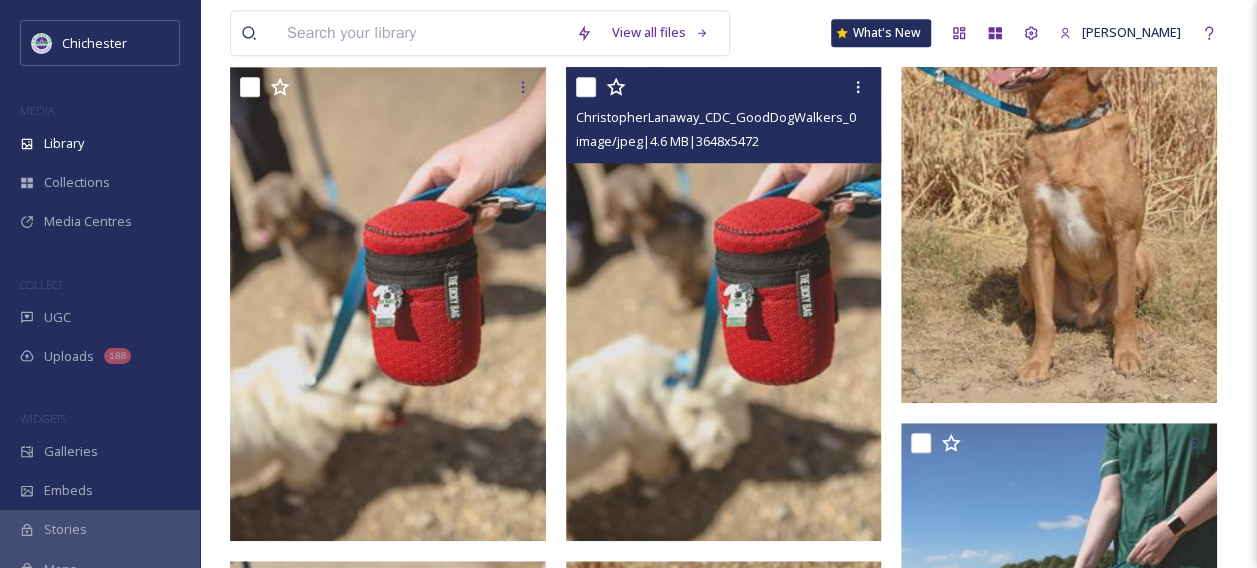 click at bounding box center (724, 303) 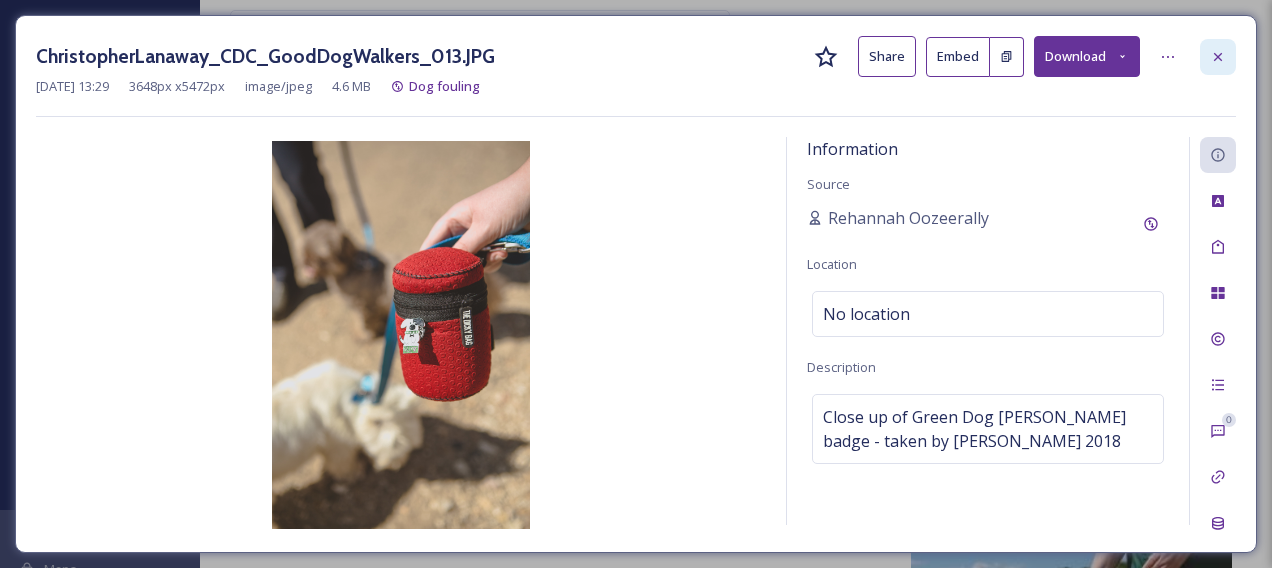 click at bounding box center [1218, 57] 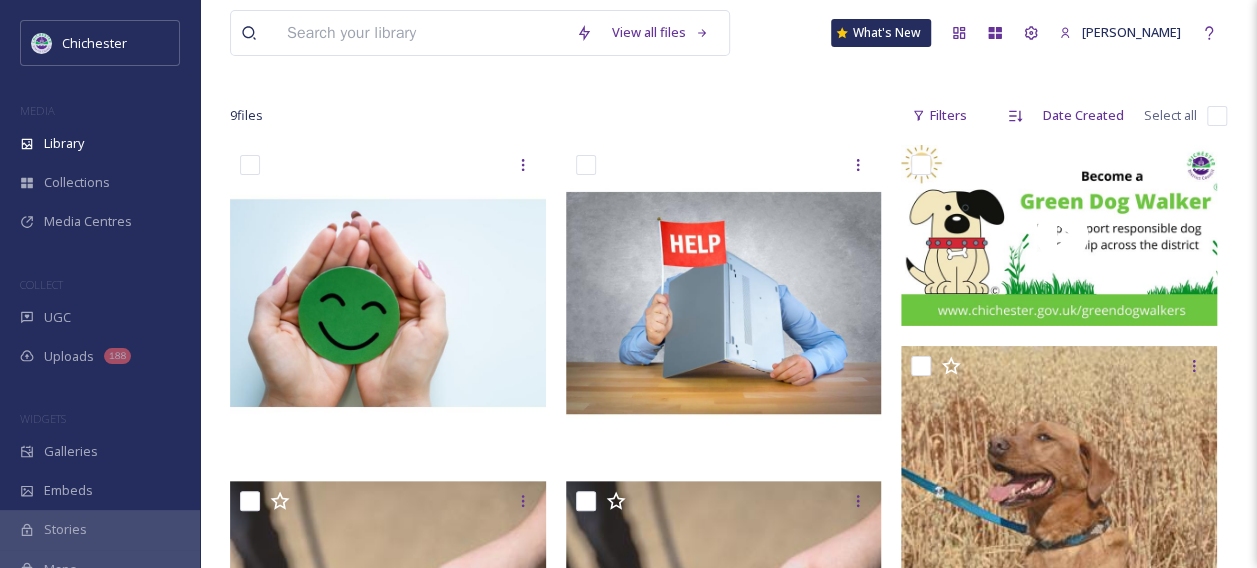 scroll, scrollTop: 200, scrollLeft: 0, axis: vertical 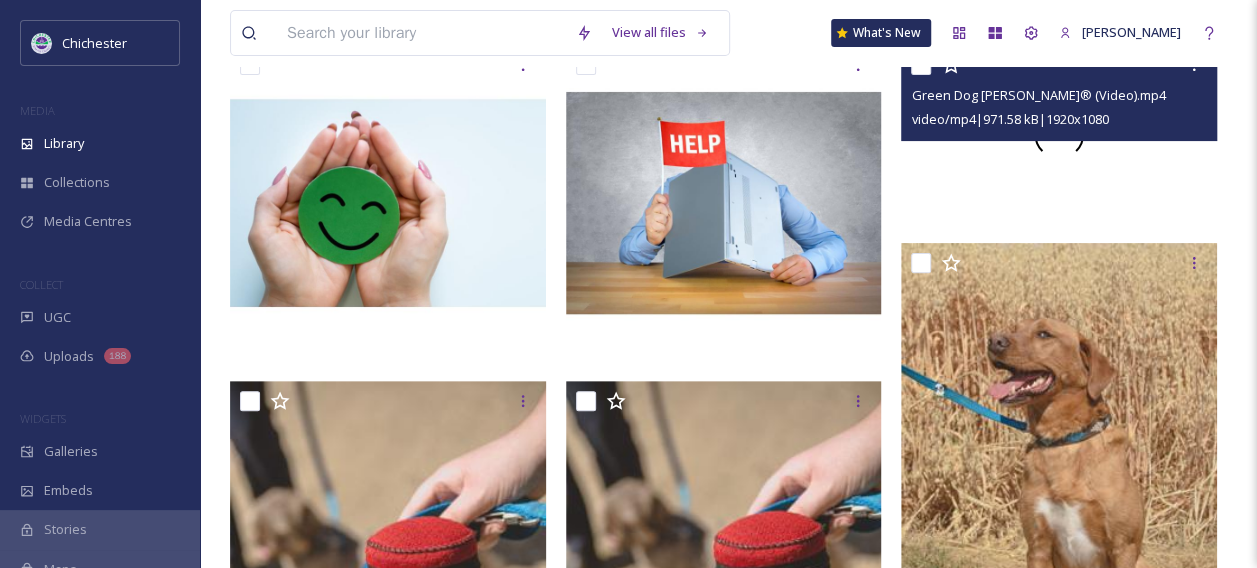click at bounding box center [1059, 134] 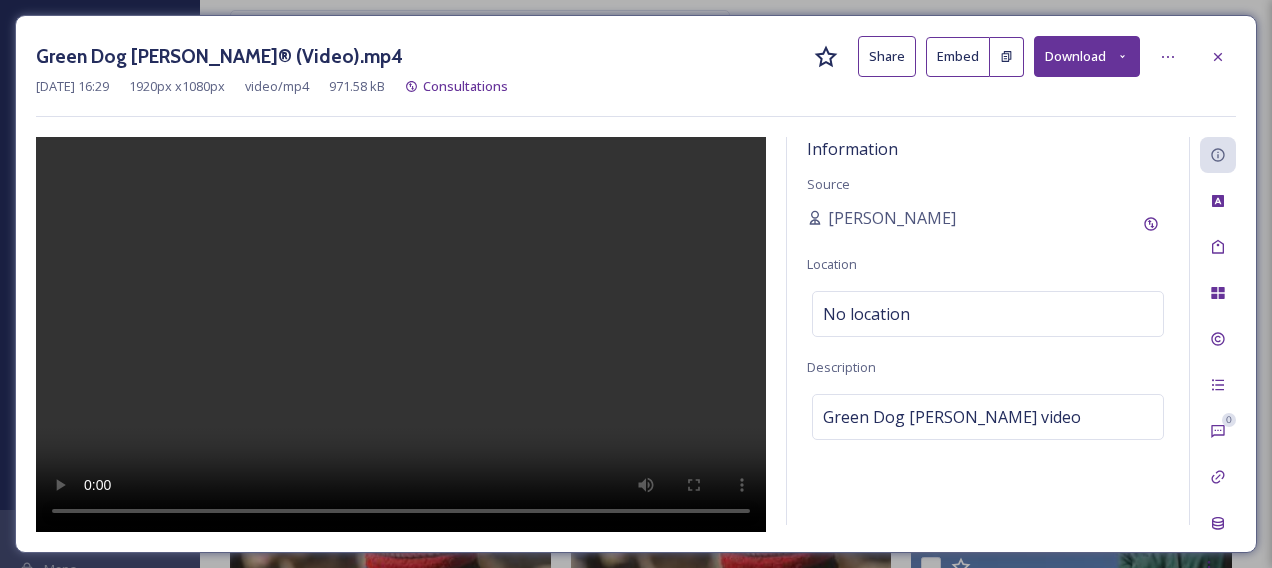click on "Download" at bounding box center (1087, 56) 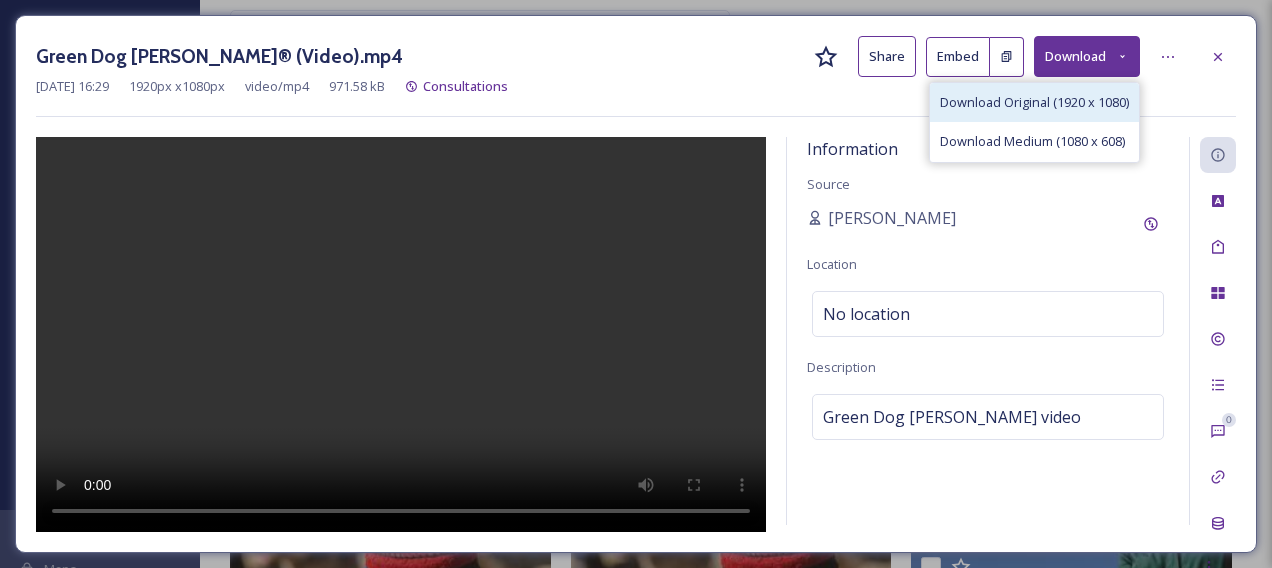 click on "Download Original (1920 x 1080)" at bounding box center [1034, 102] 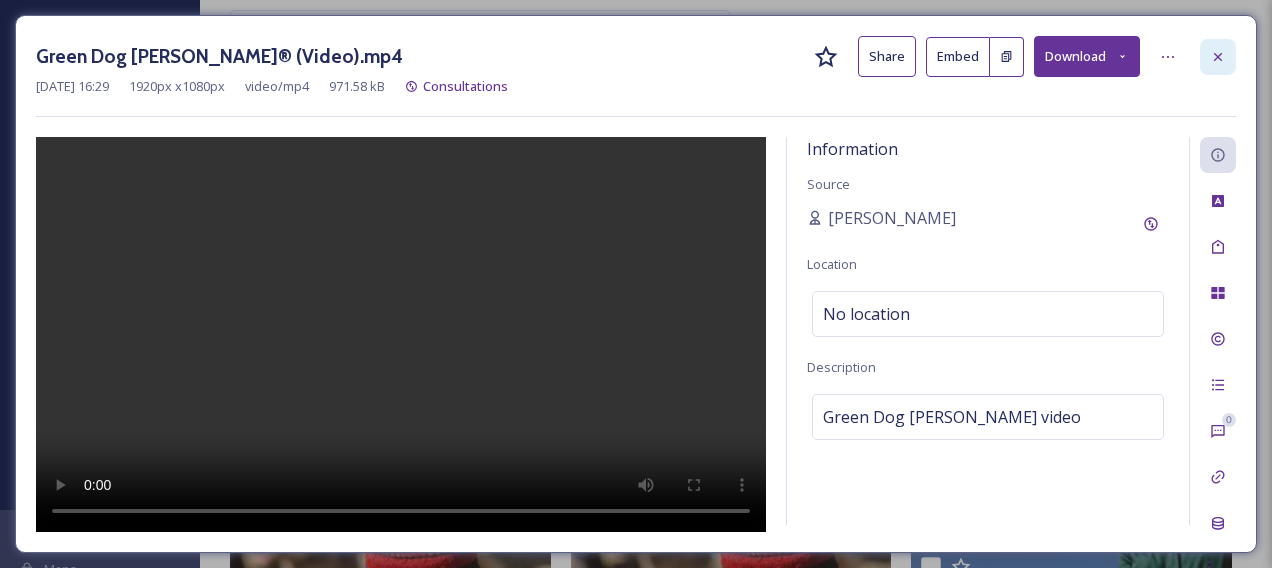 click 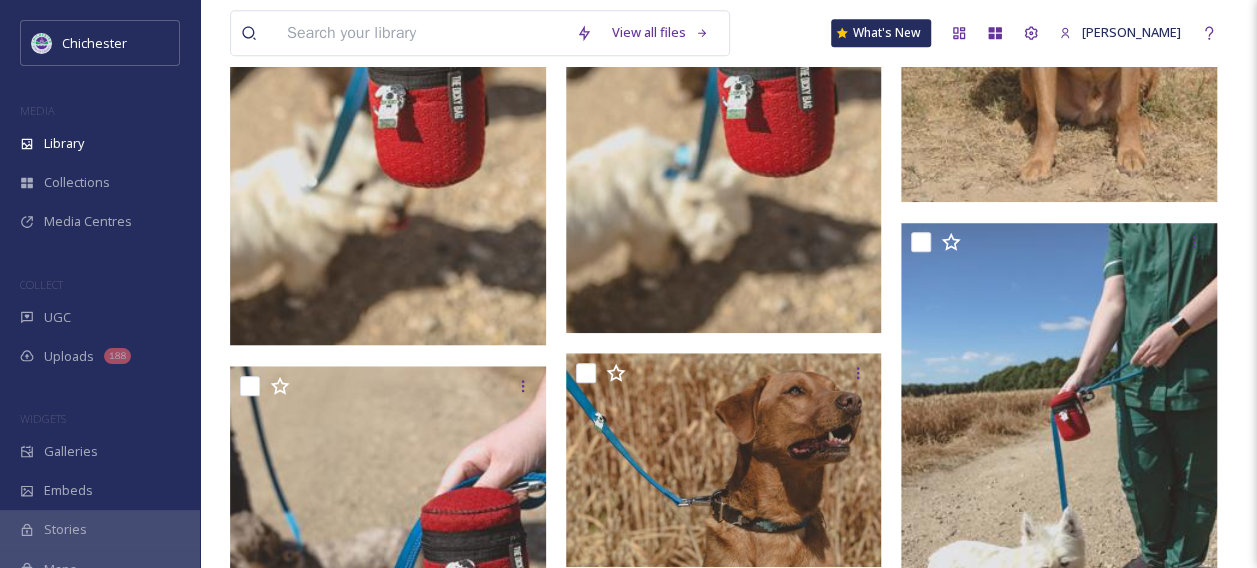 scroll, scrollTop: 600, scrollLeft: 0, axis: vertical 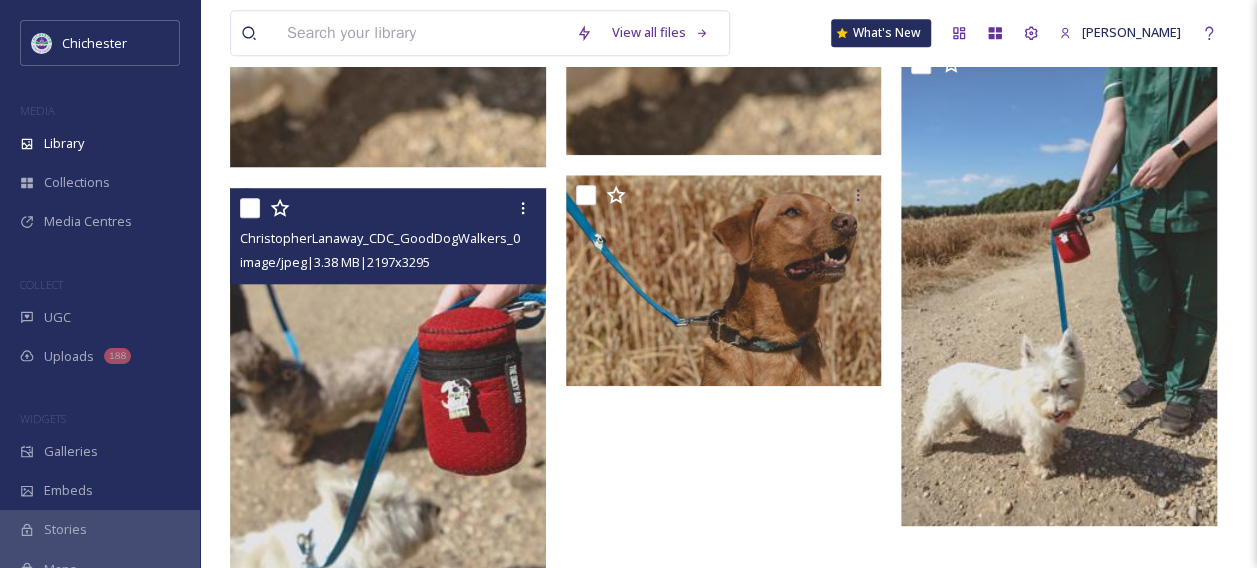 click at bounding box center (388, 424) 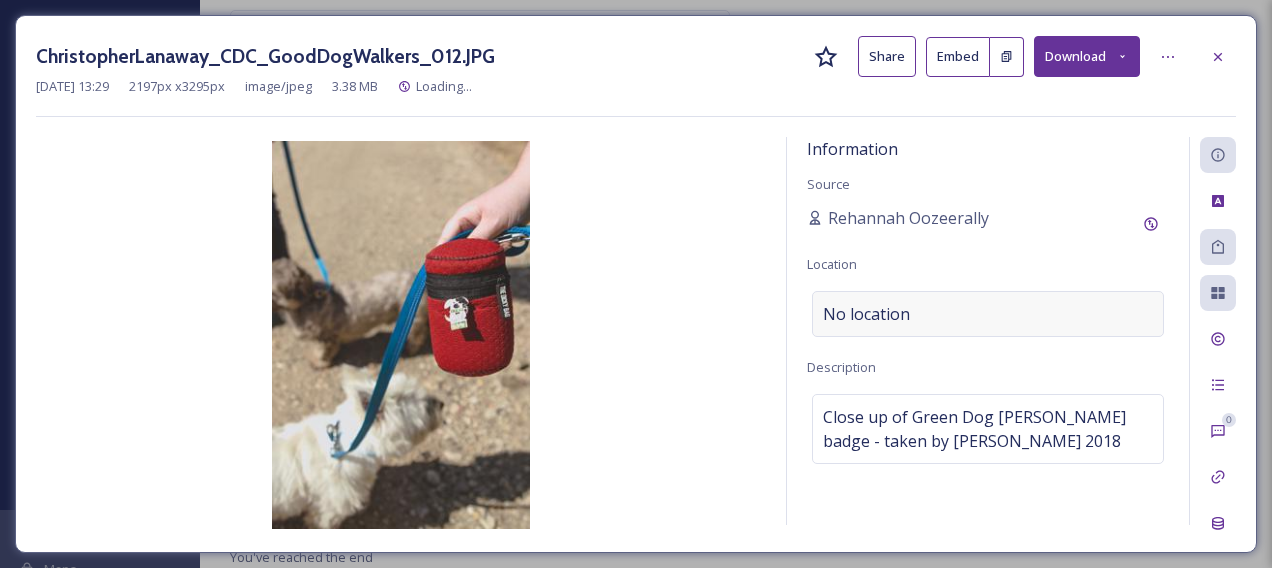 scroll, scrollTop: 894, scrollLeft: 0, axis: vertical 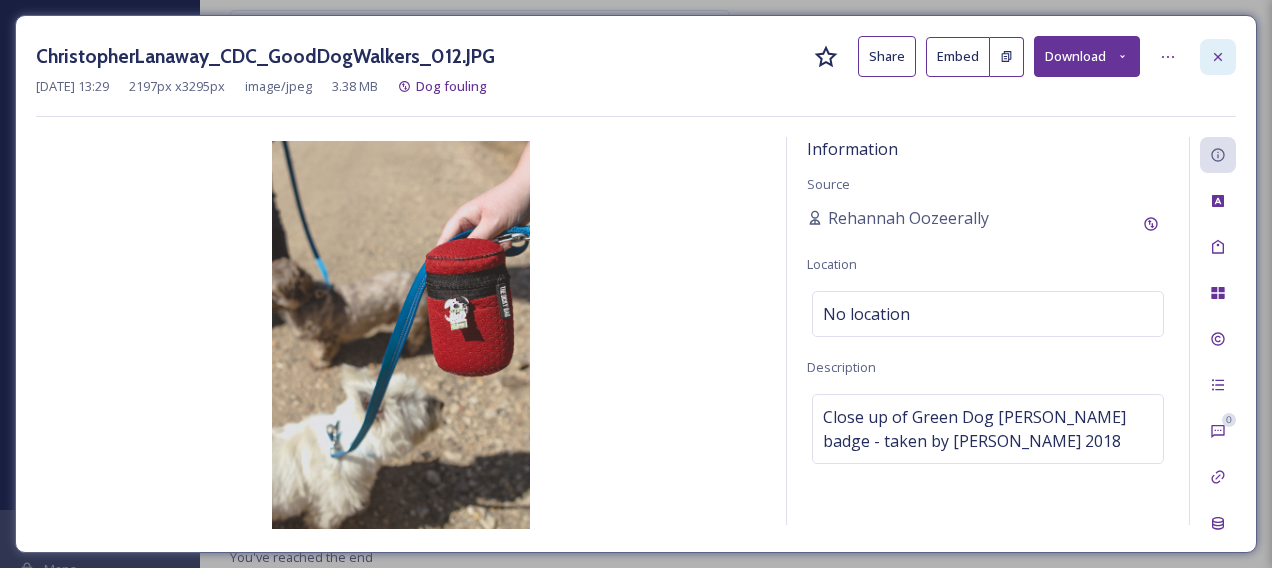 click 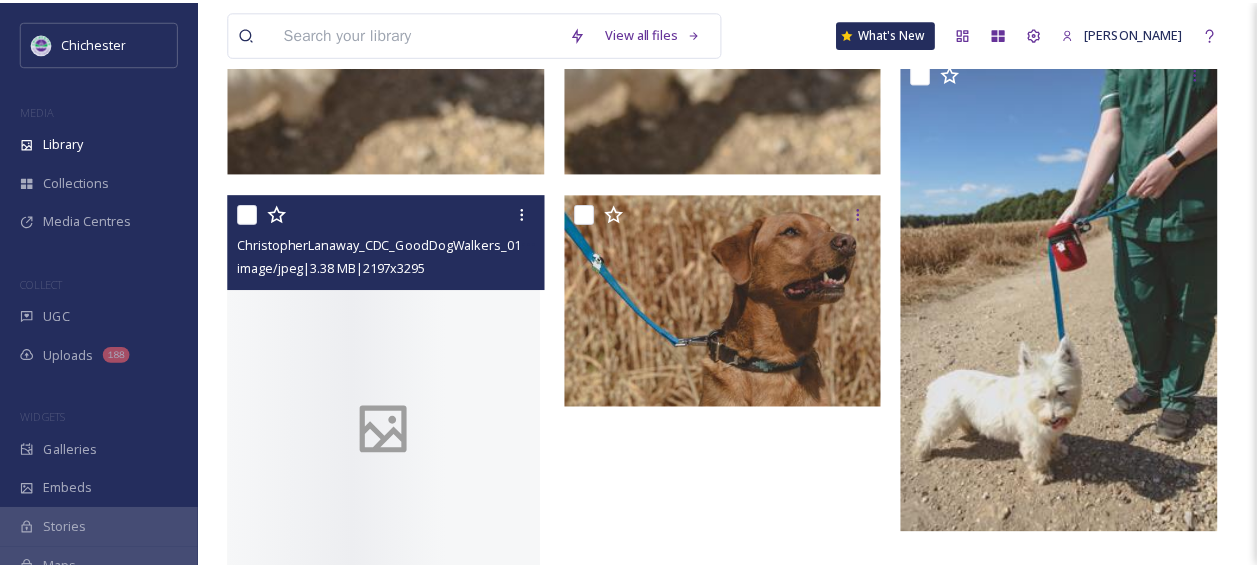 scroll, scrollTop: 900, scrollLeft: 0, axis: vertical 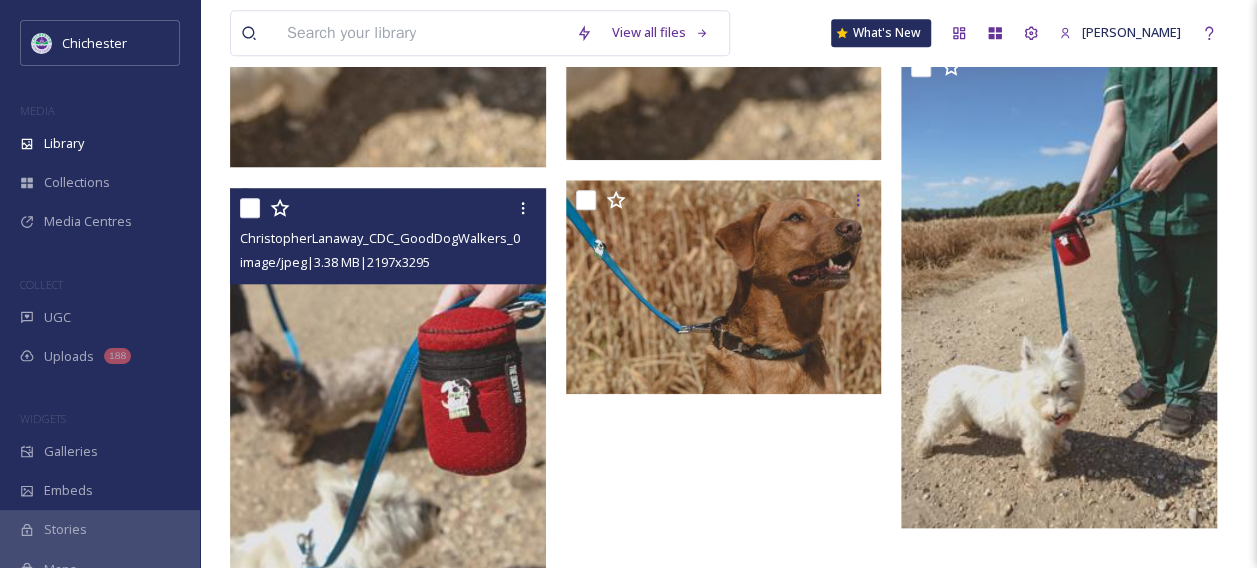 click at bounding box center [724, -78] 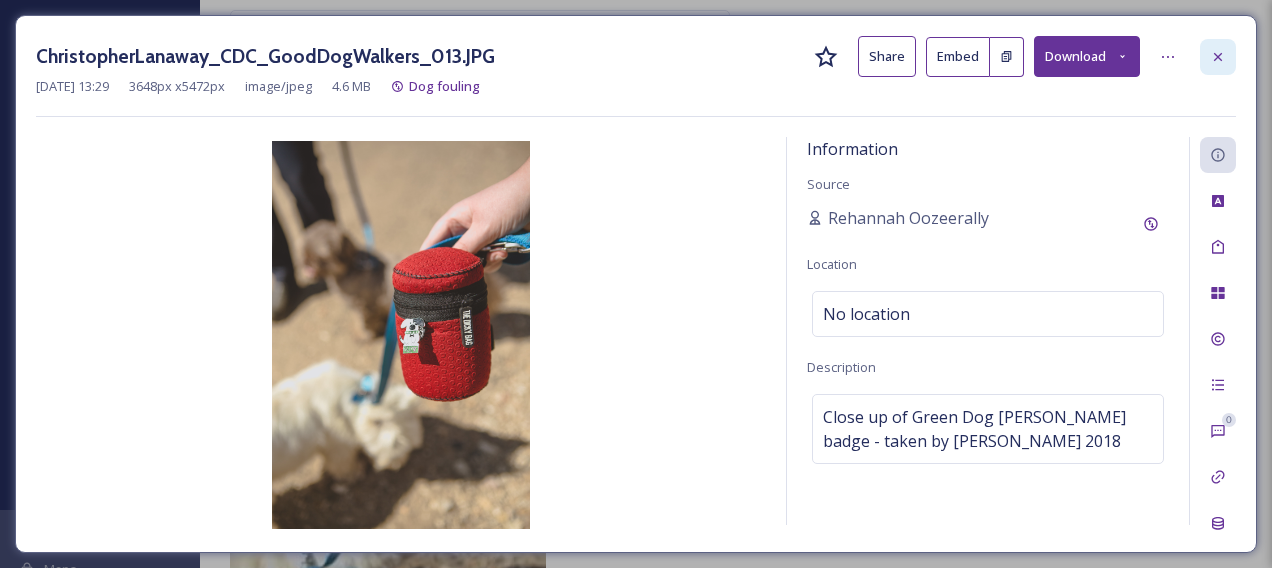 click 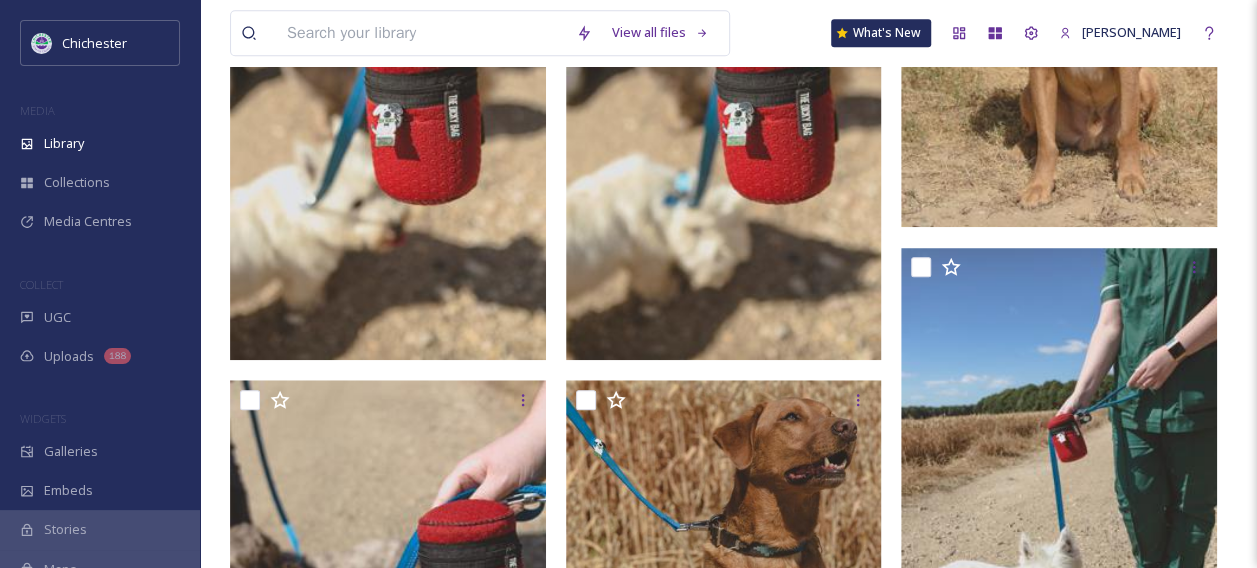 click at bounding box center (388, 122) 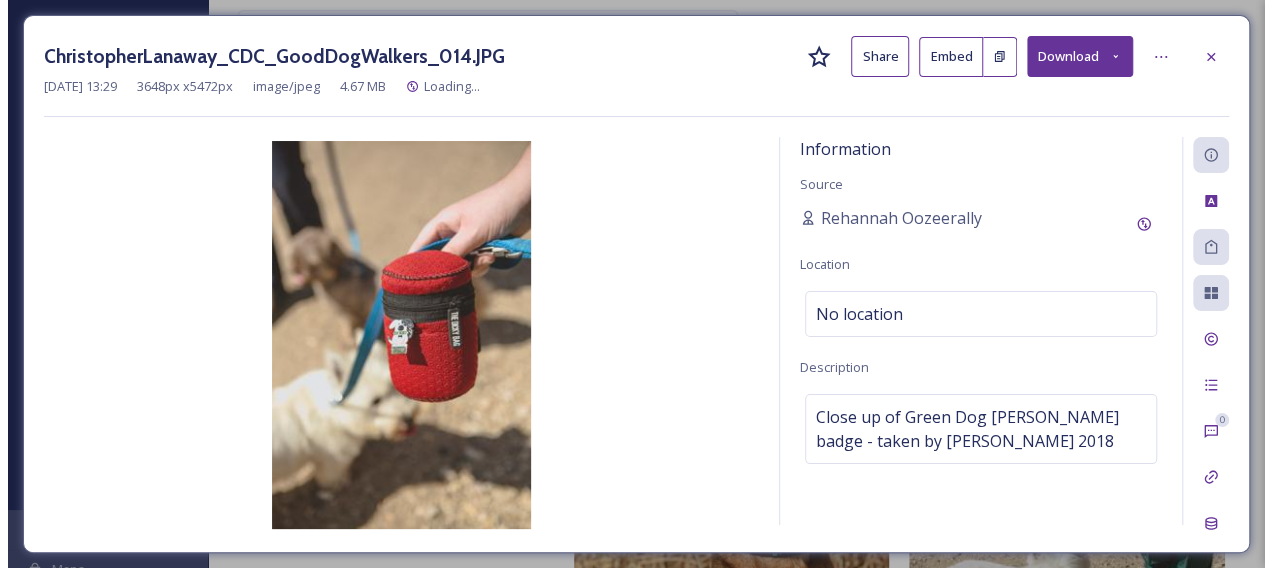 scroll, scrollTop: 206, scrollLeft: 0, axis: vertical 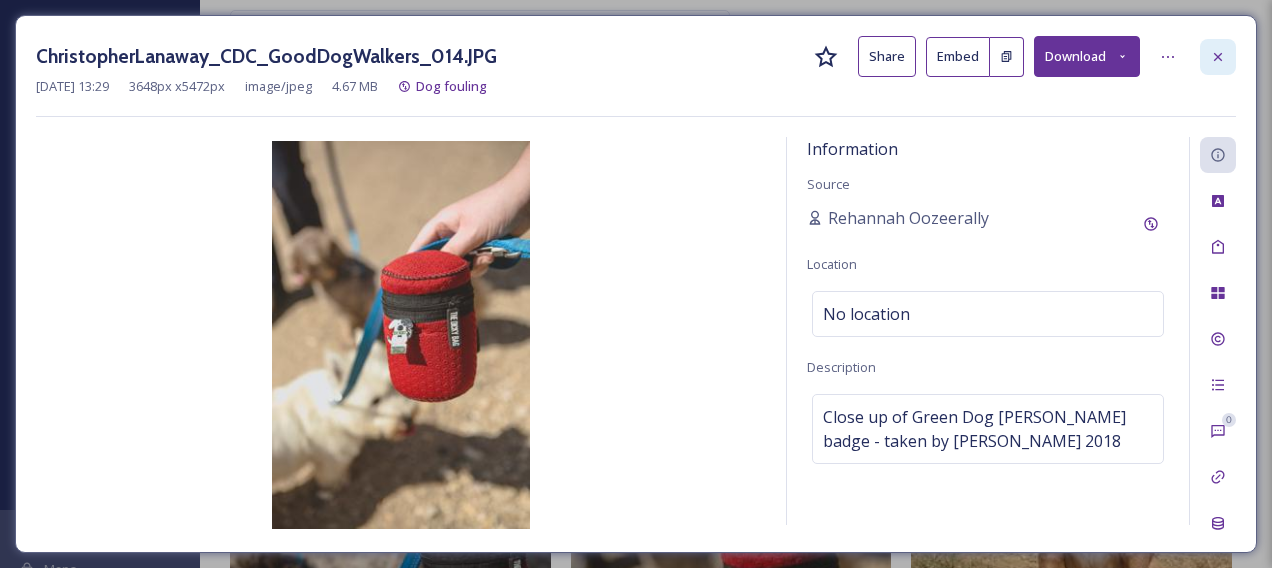 click at bounding box center [1218, 57] 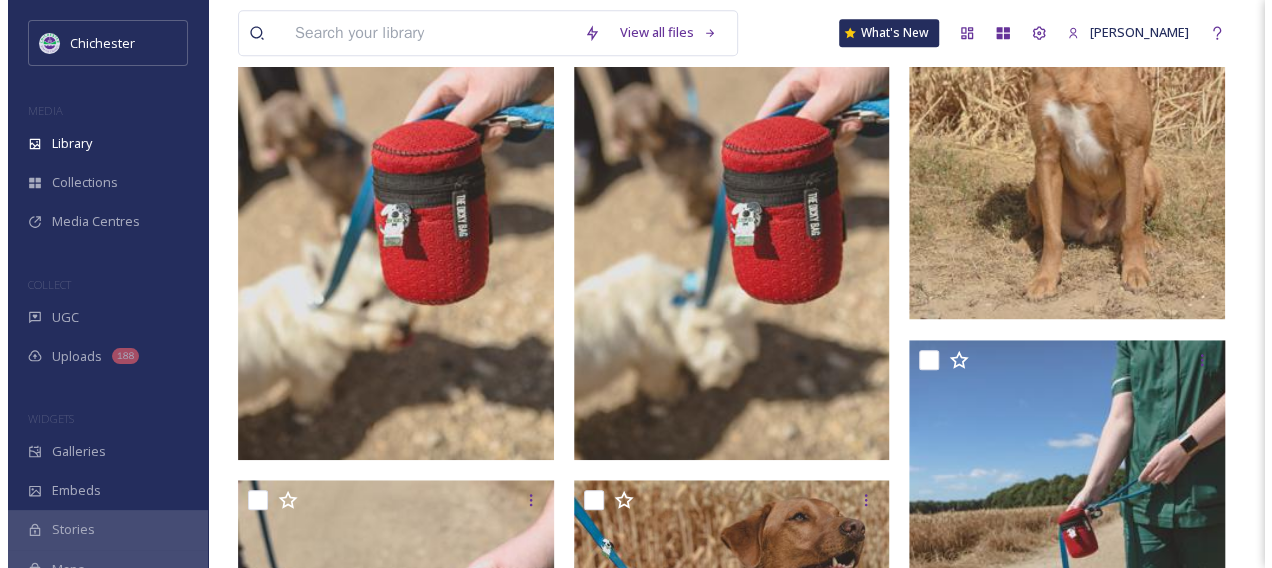 scroll, scrollTop: 500, scrollLeft: 0, axis: vertical 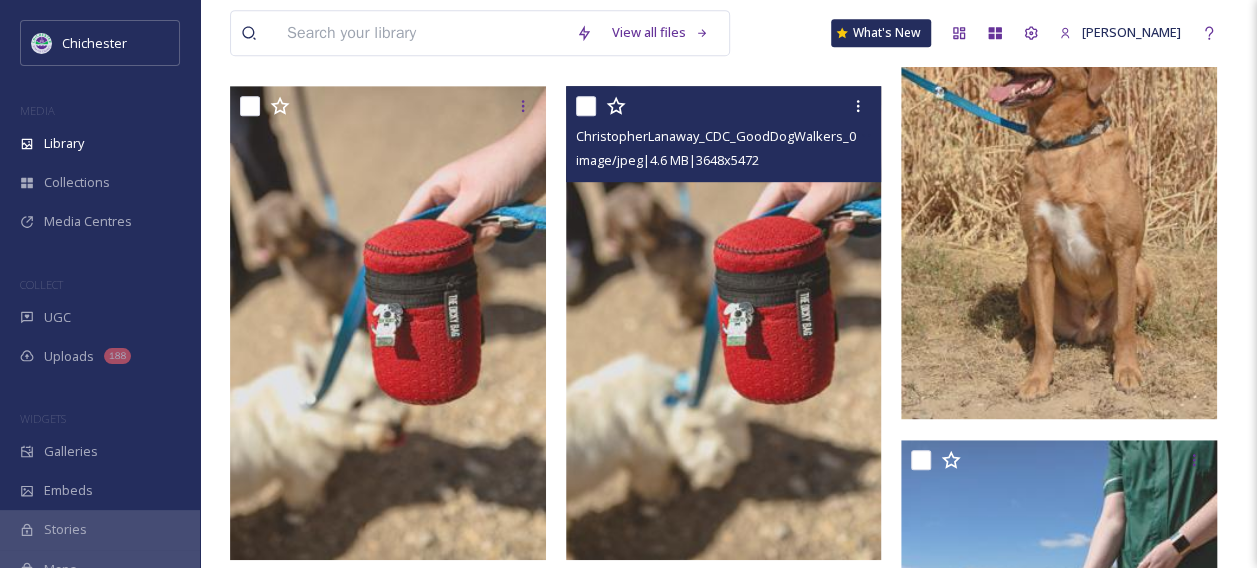 click at bounding box center [724, 322] 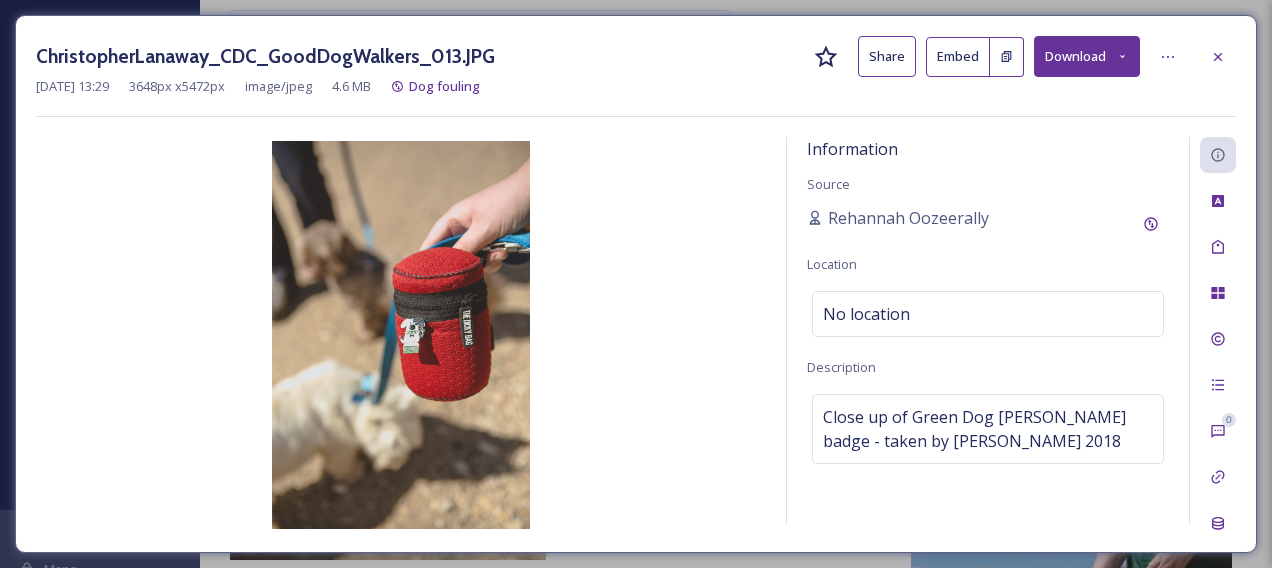 click on "Download" at bounding box center (1087, 56) 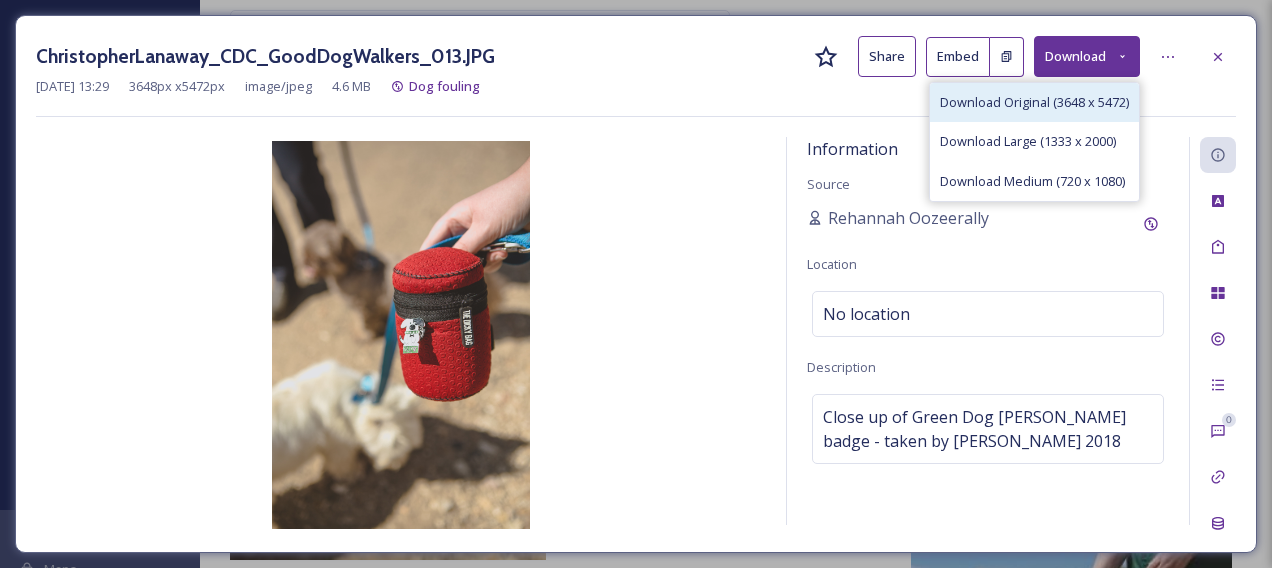click on "Download Original (3648 x 5472)" at bounding box center [1034, 102] 